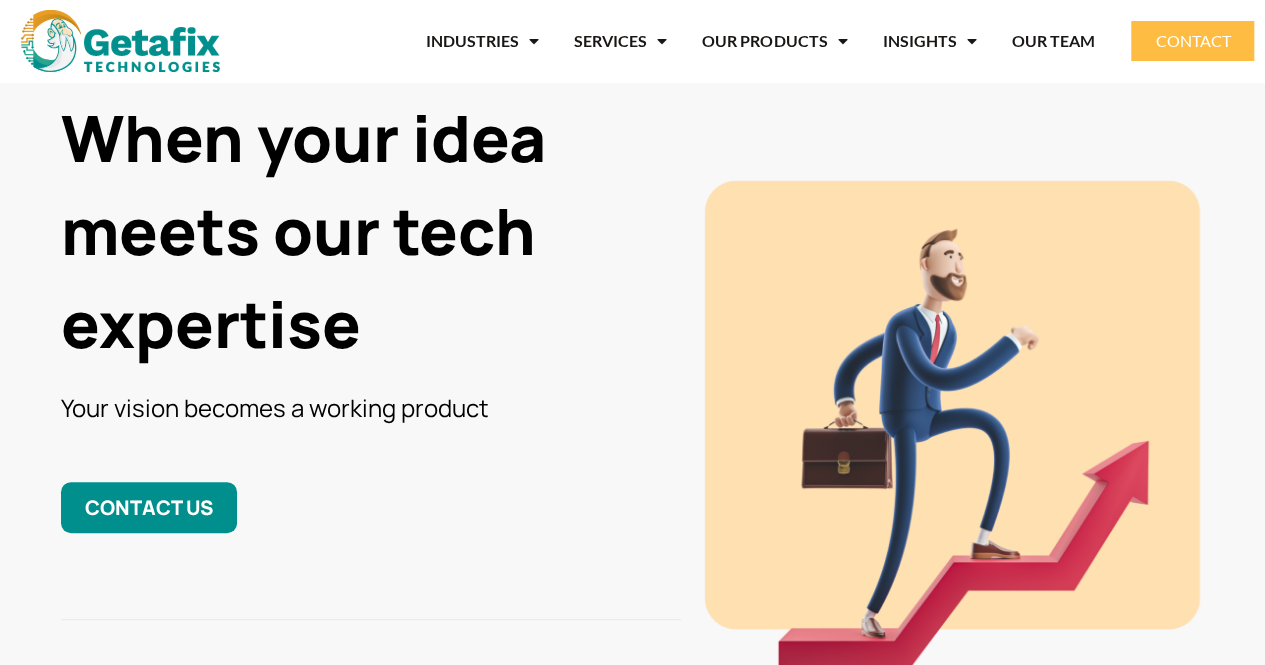 scroll, scrollTop: 200, scrollLeft: 0, axis: vertical 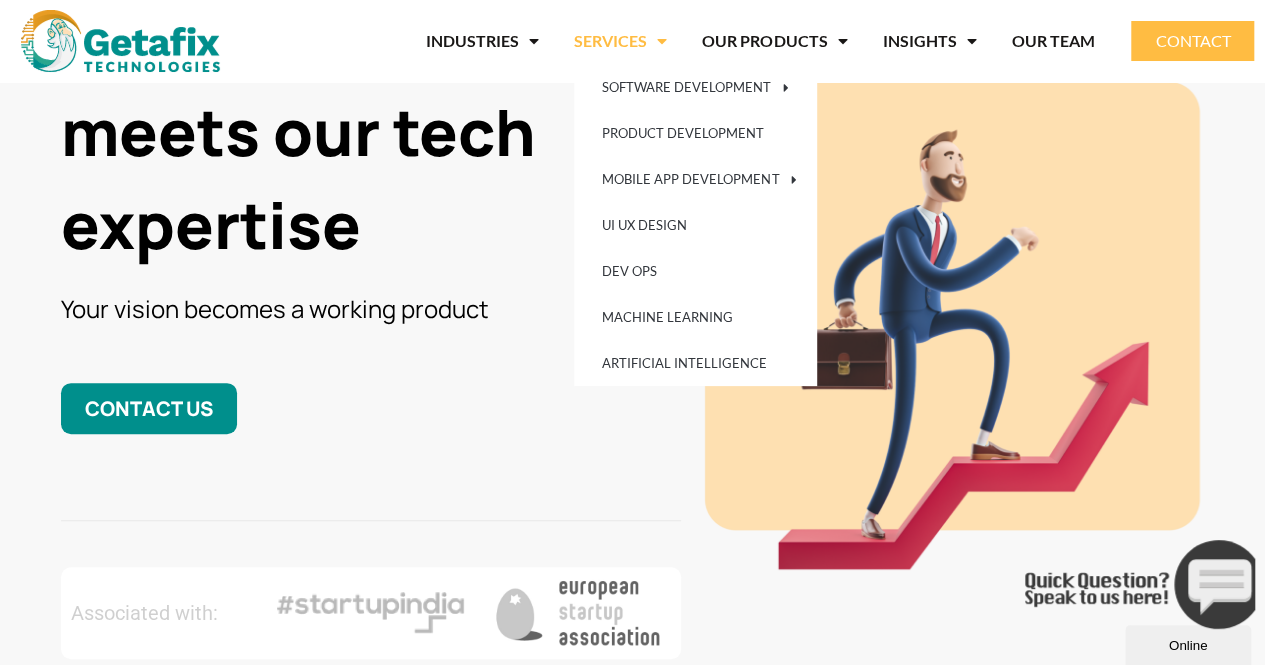 click on "SERVICES" 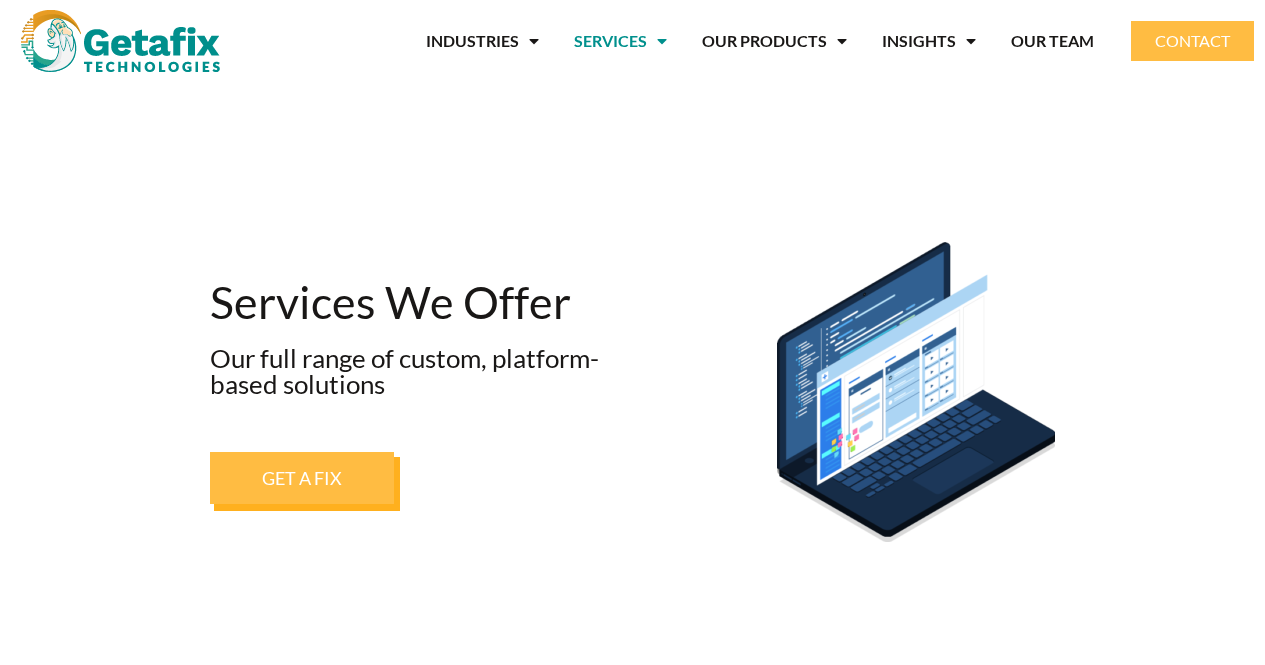 scroll, scrollTop: 0, scrollLeft: 0, axis: both 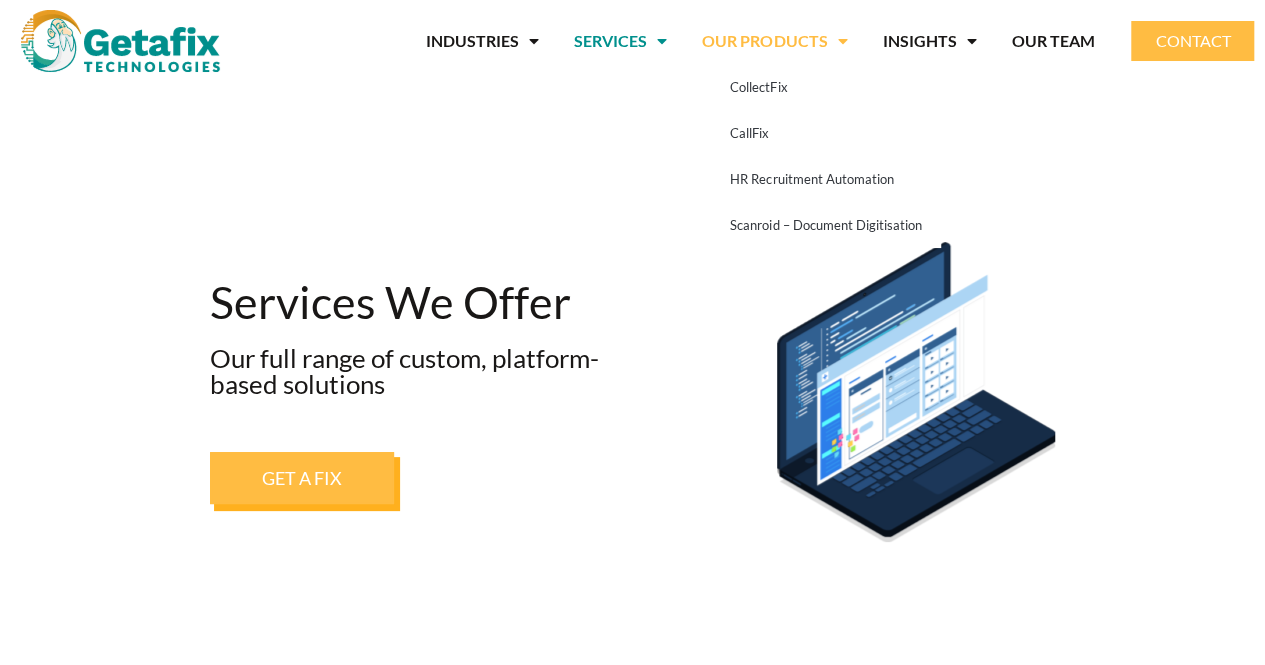 click on "OUR PRODUCTS" 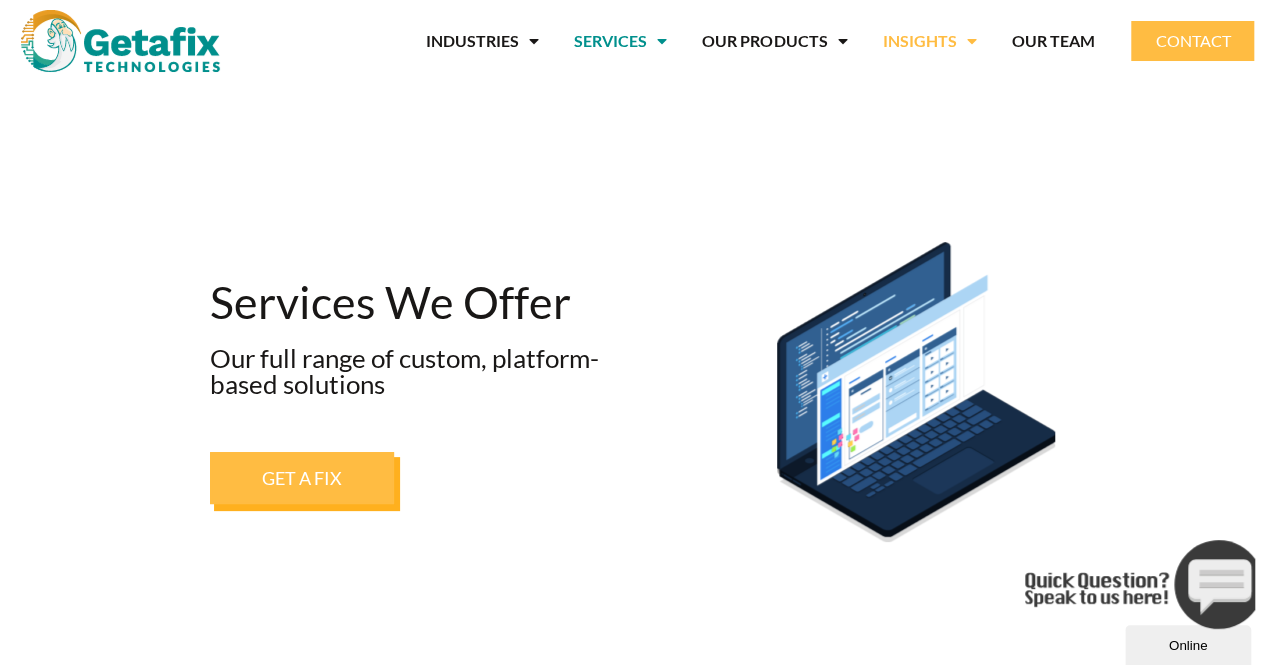 scroll, scrollTop: 0, scrollLeft: 0, axis: both 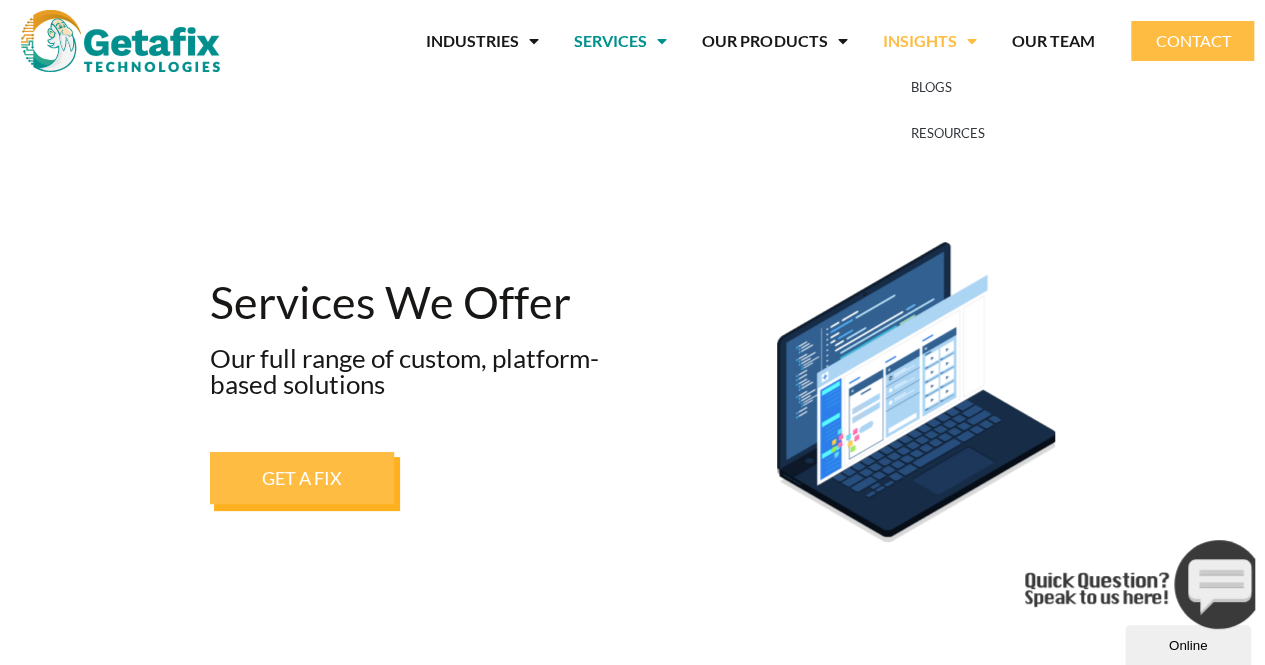 click on "INSIGHTS" 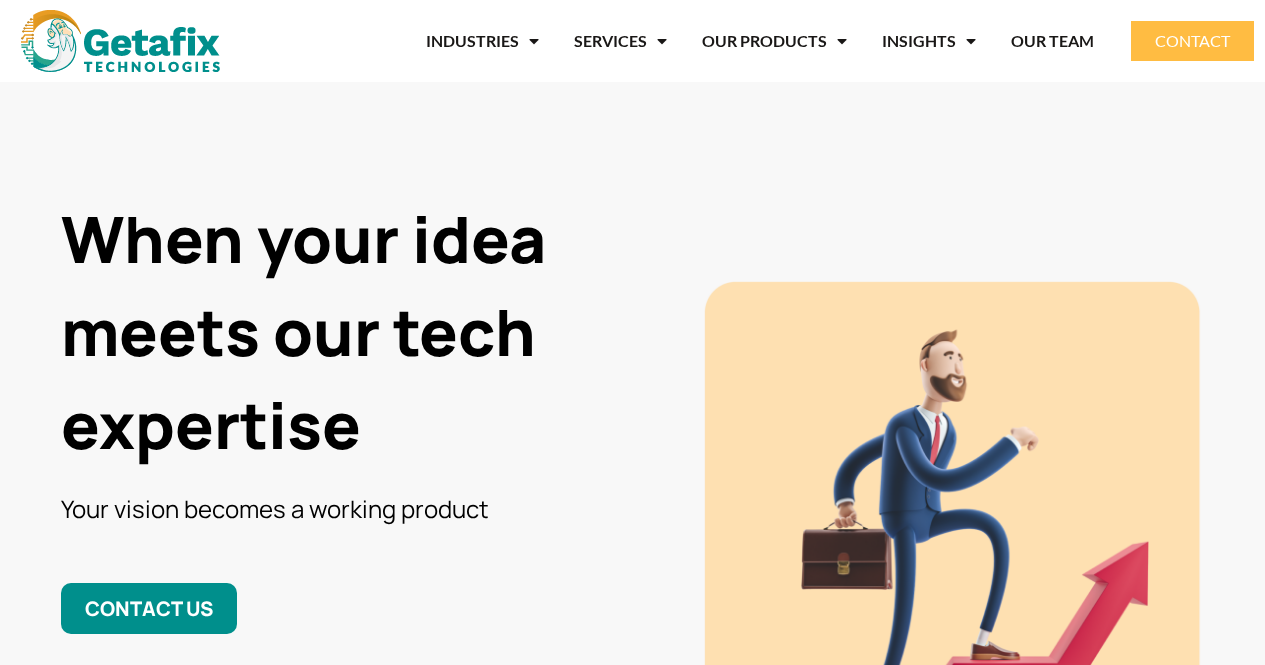 scroll, scrollTop: 197, scrollLeft: 0, axis: vertical 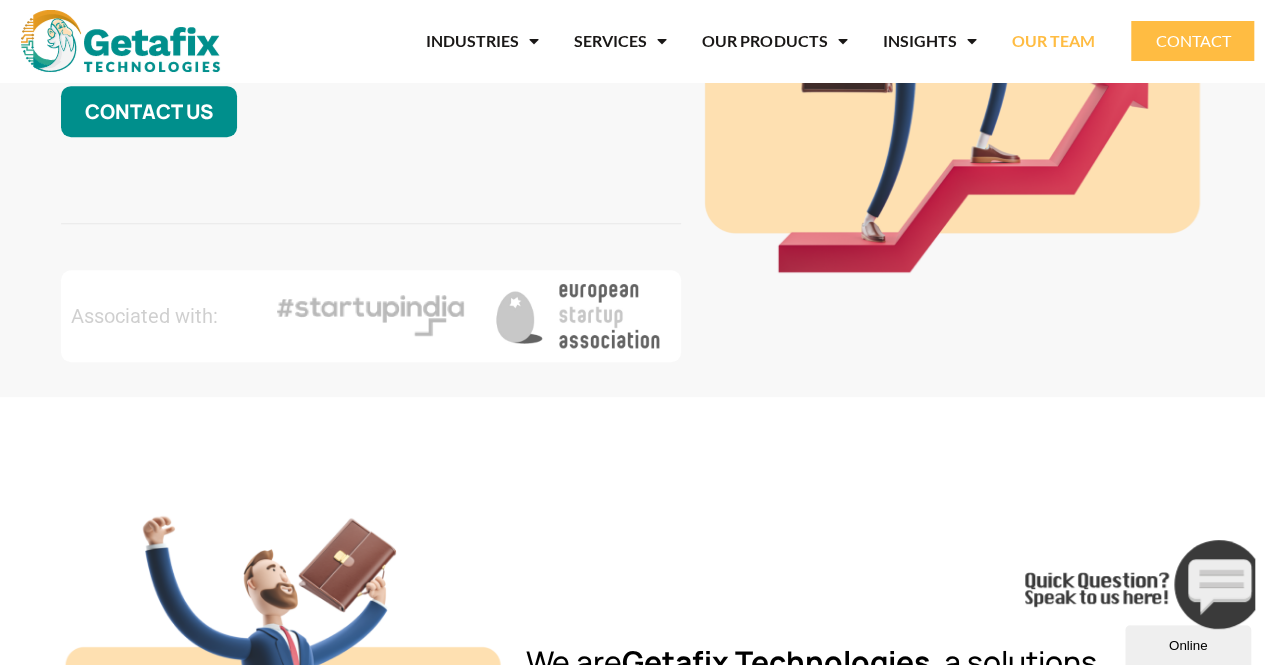 click on "OUR TEAM" 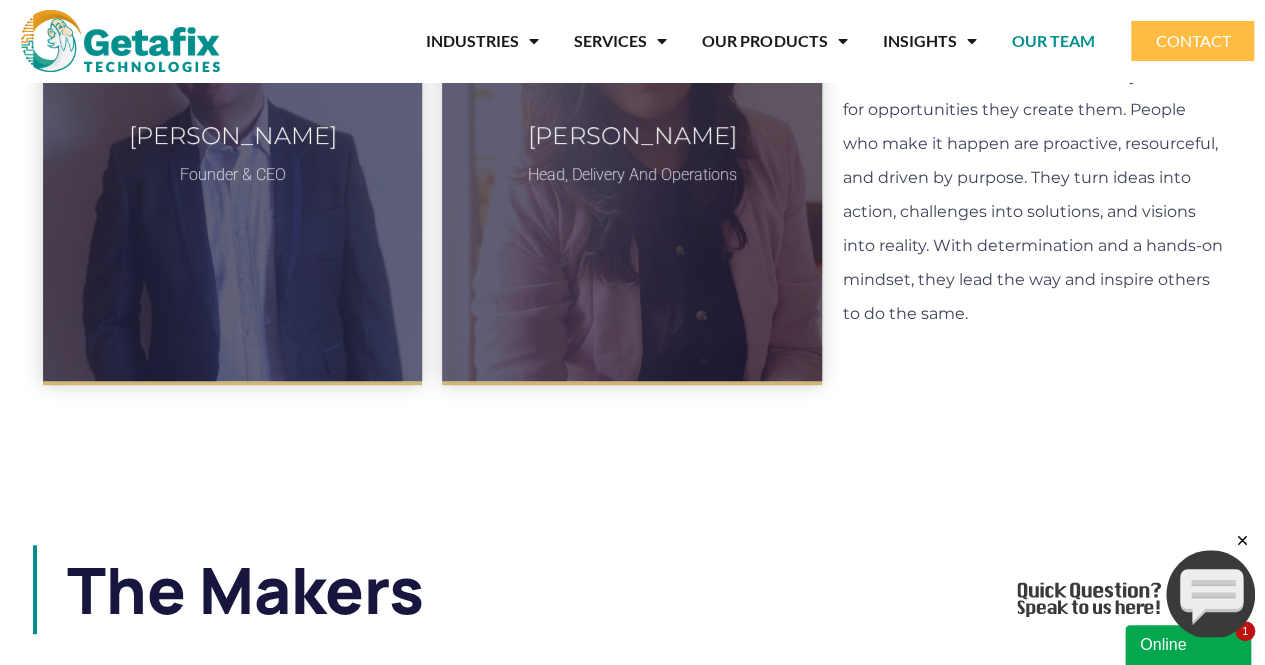 scroll, scrollTop: 0, scrollLeft: 0, axis: both 